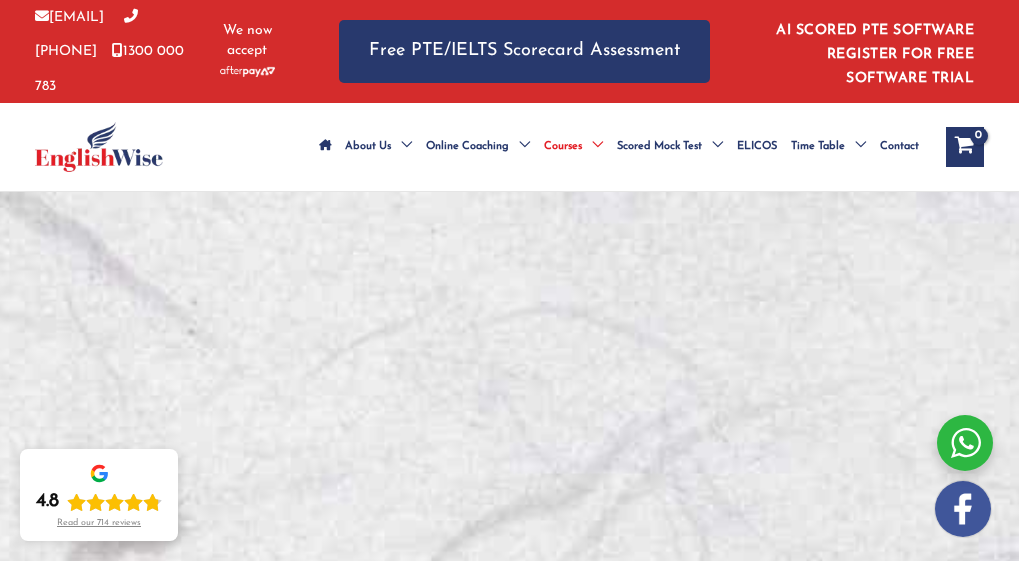 scroll, scrollTop: 0, scrollLeft: 0, axis: both 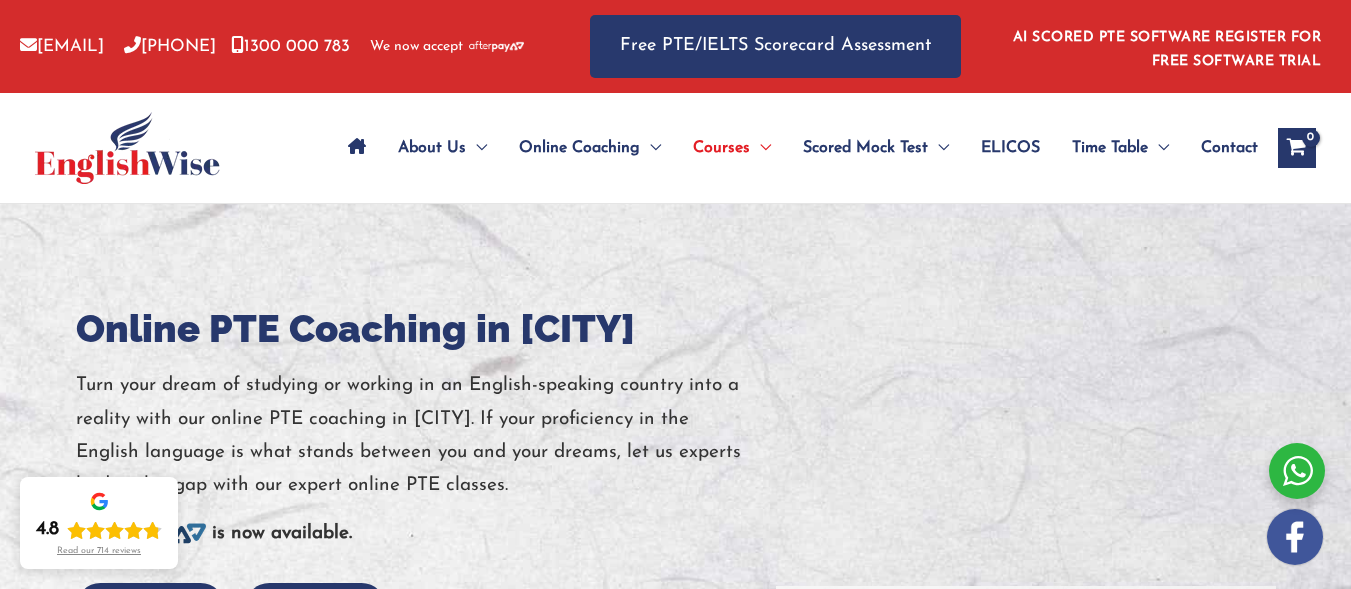 click on "Contact" at bounding box center [1229, 148] 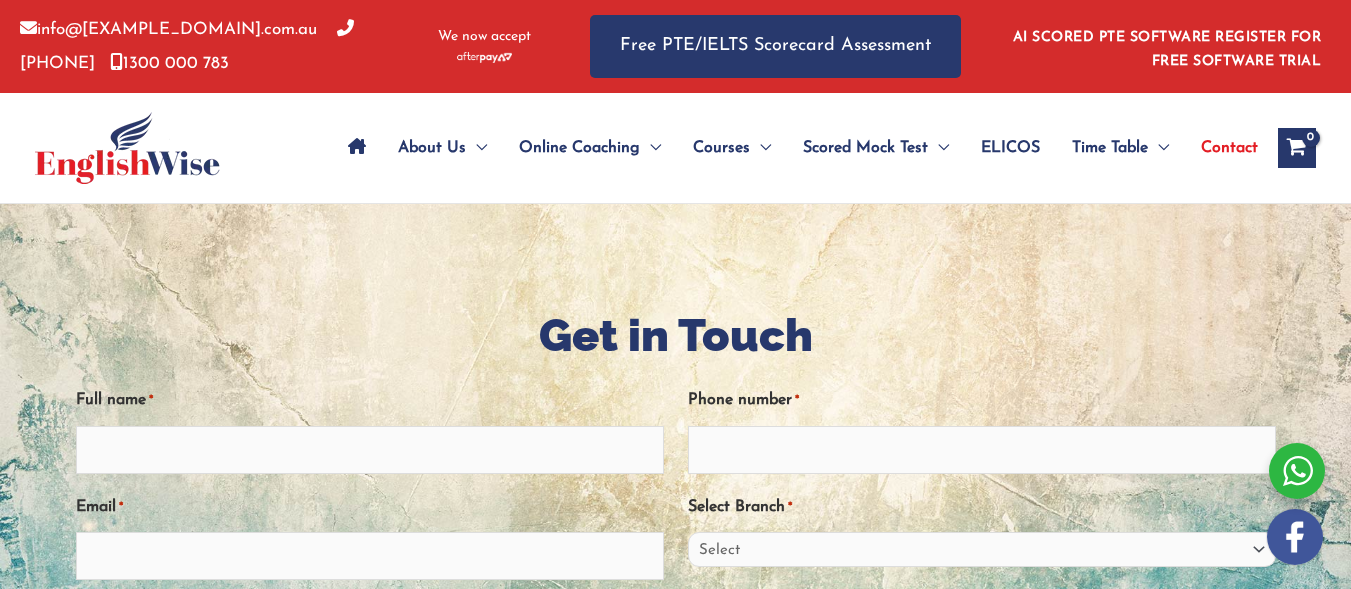 scroll, scrollTop: 0, scrollLeft: 0, axis: both 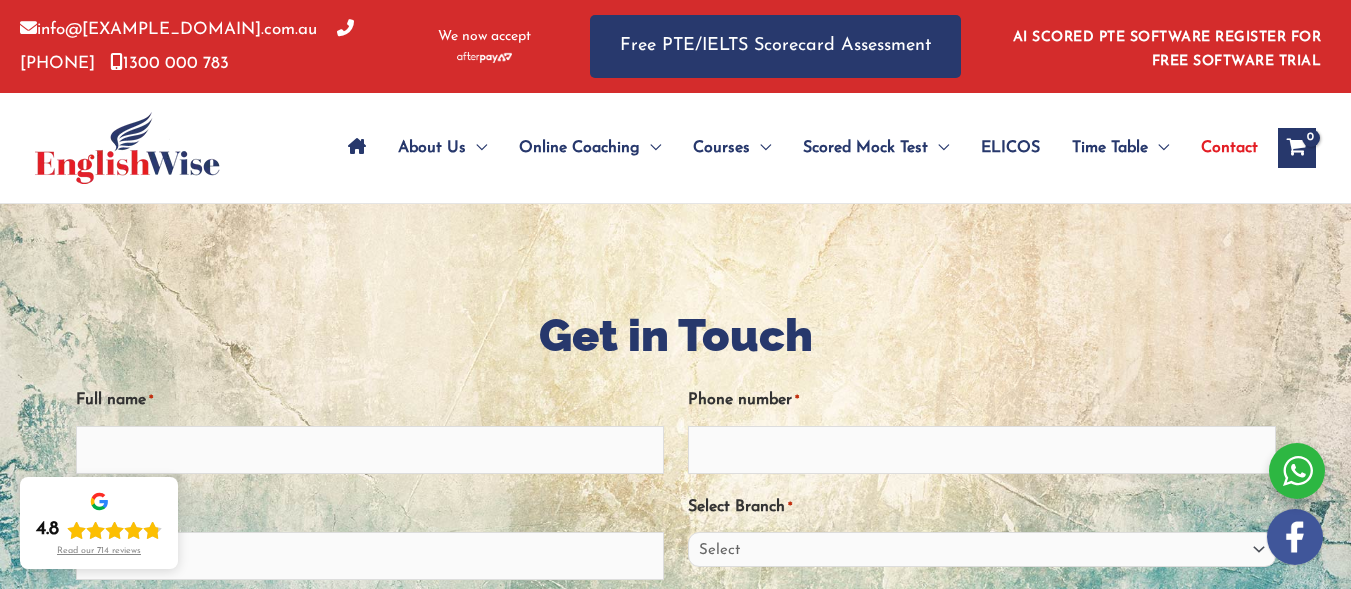 click at bounding box center [1296, 149] 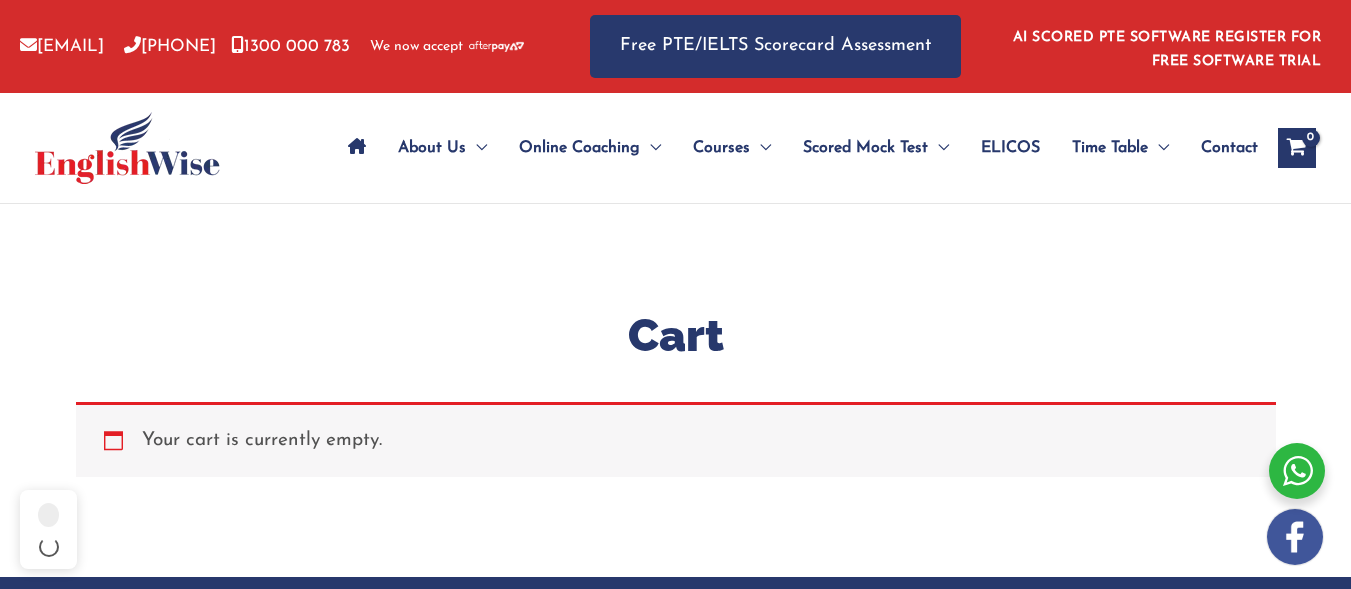 scroll, scrollTop: 160, scrollLeft: 0, axis: vertical 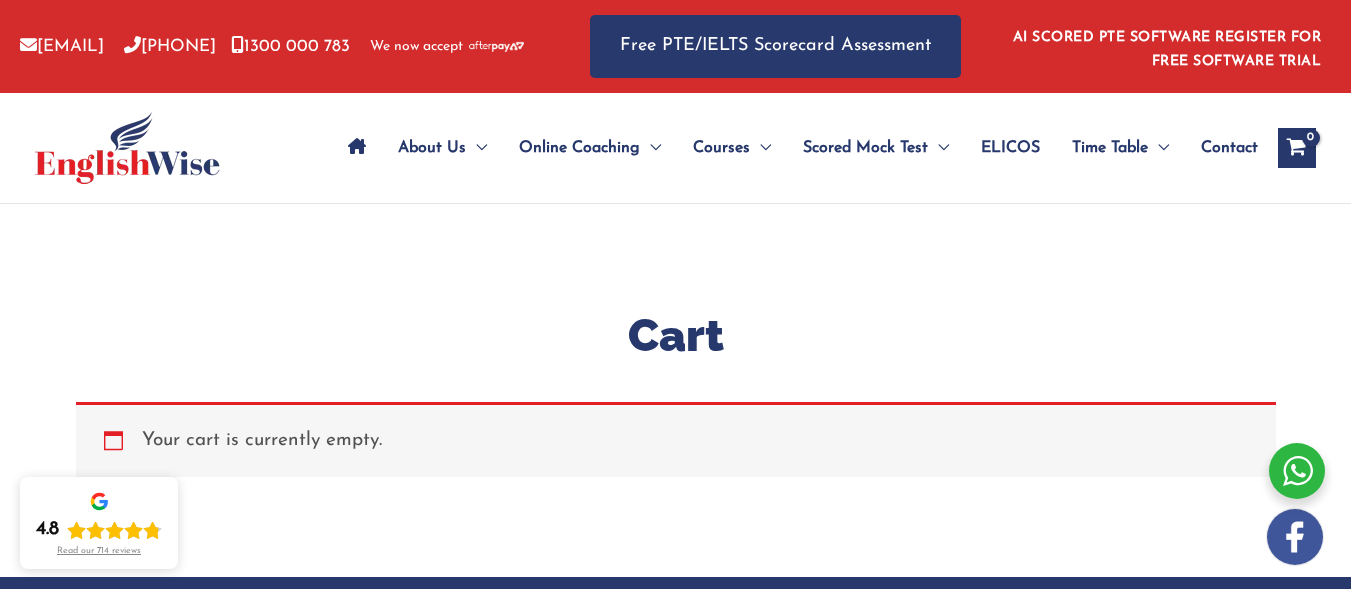 click on "Contact" at bounding box center (1229, 148) 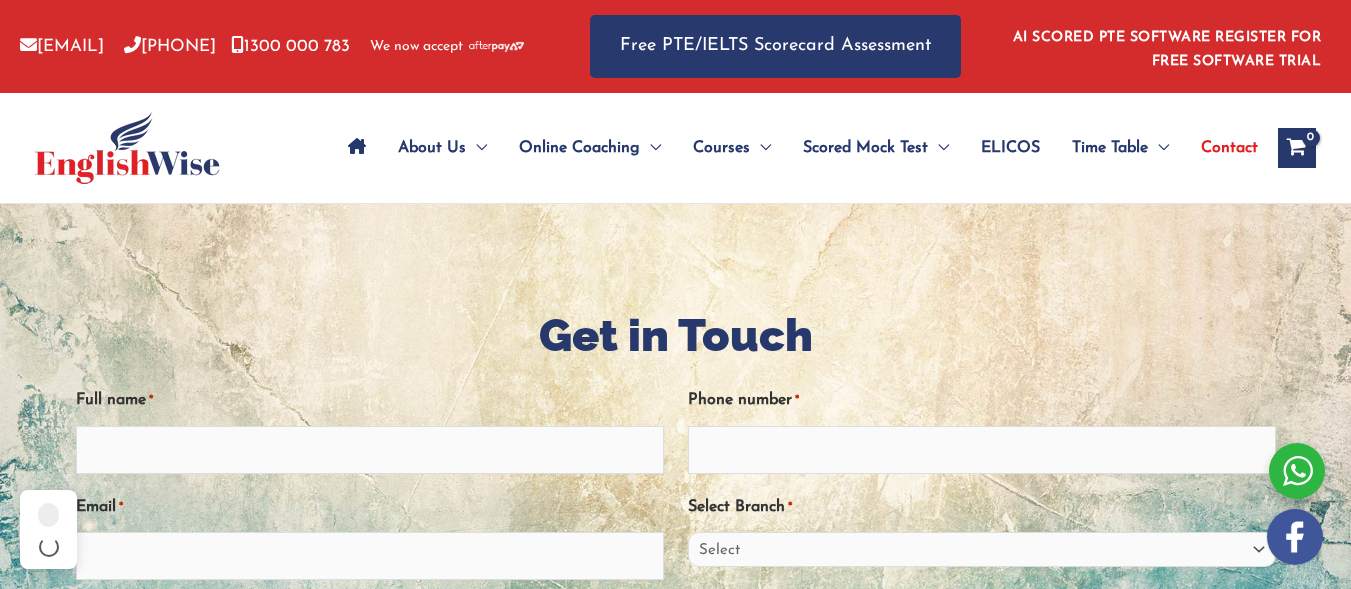 scroll, scrollTop: 0, scrollLeft: 0, axis: both 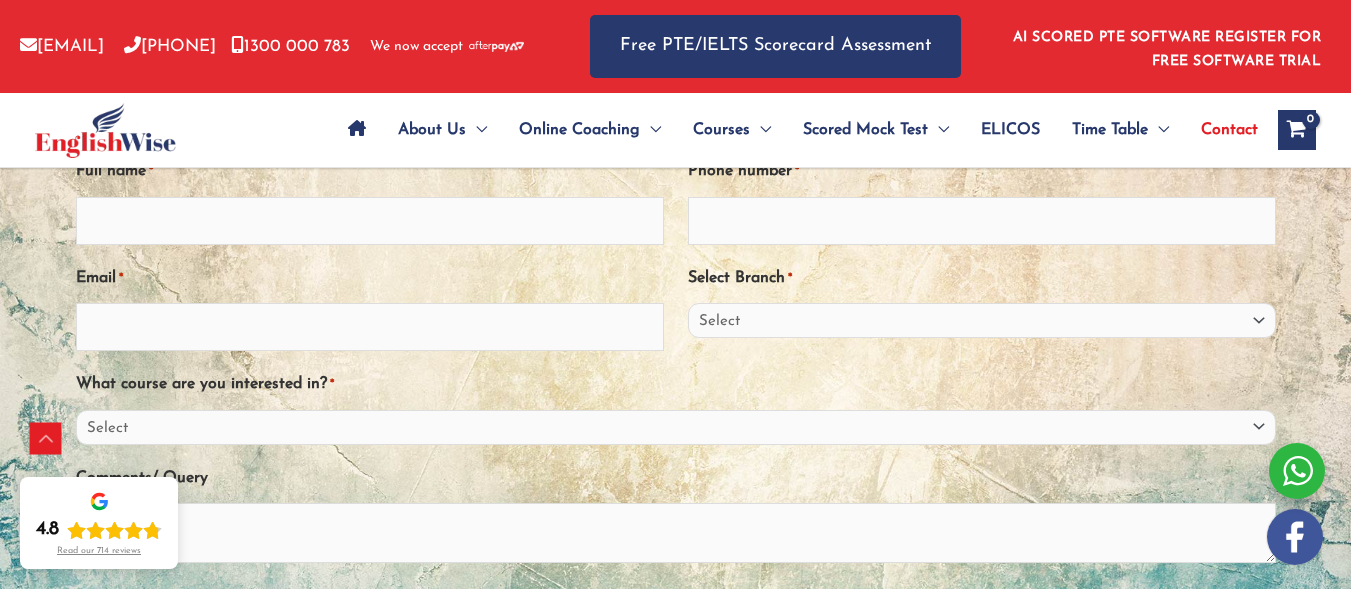 click on "Highest success rate in Australia" at bounding box center [1092, 1097] 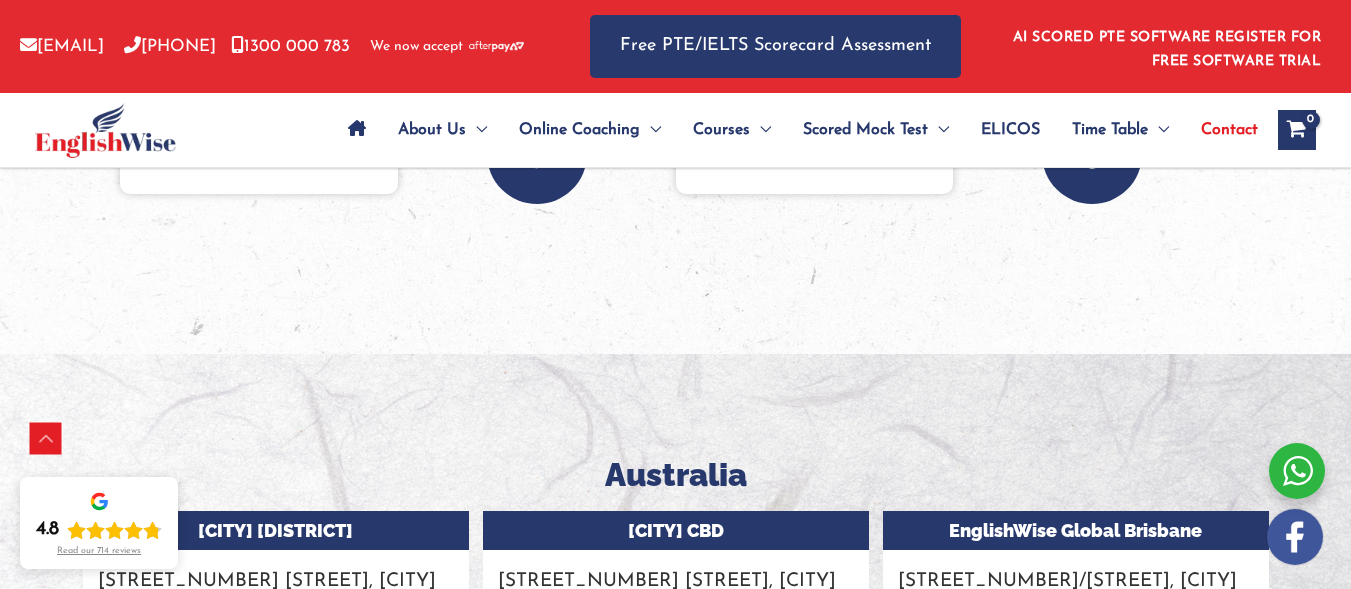 click at bounding box center [1296, 131] 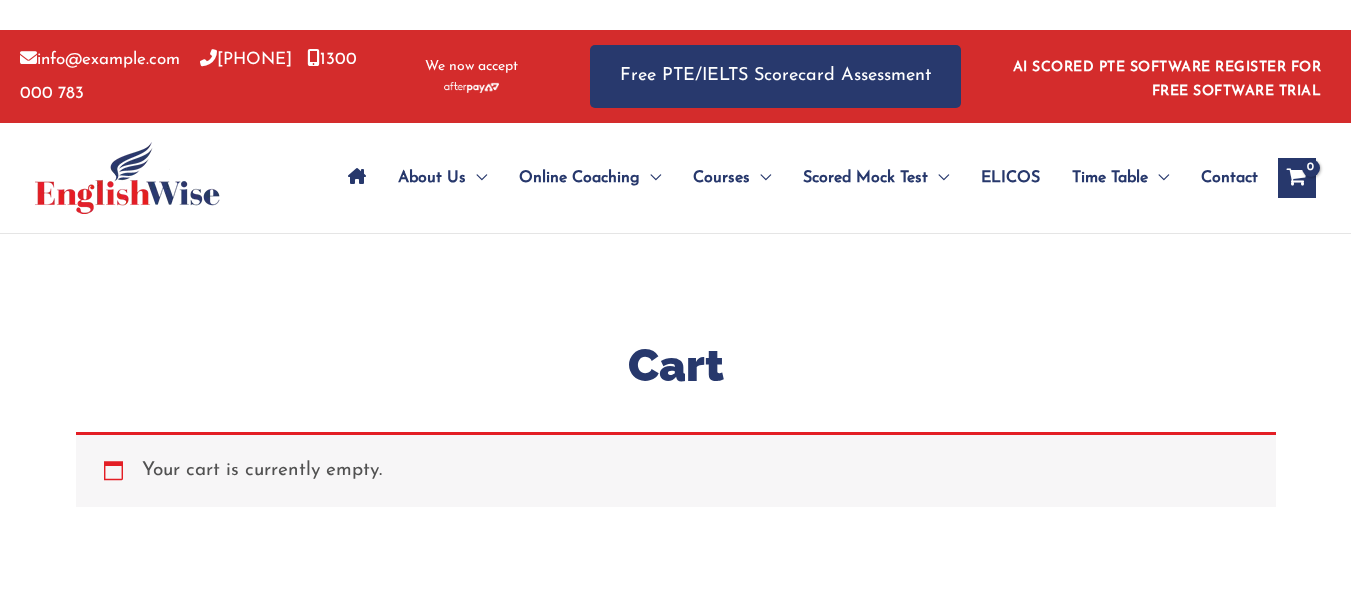 scroll, scrollTop: 0, scrollLeft: 0, axis: both 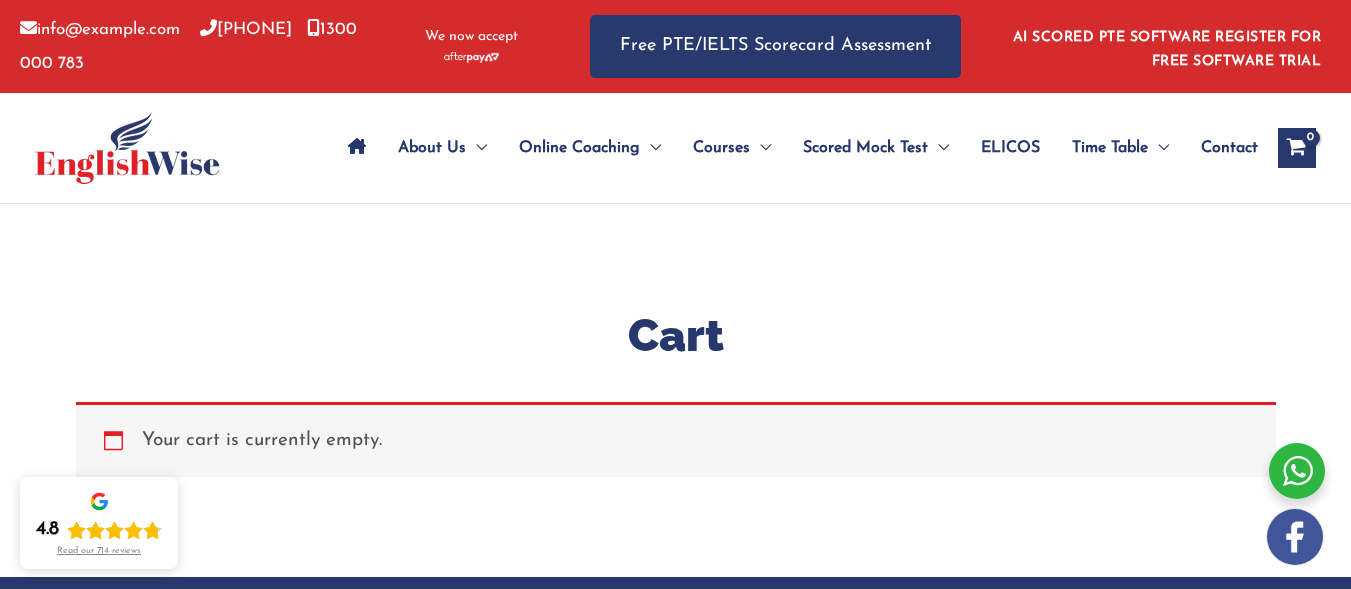 click at bounding box center (1296, 149) 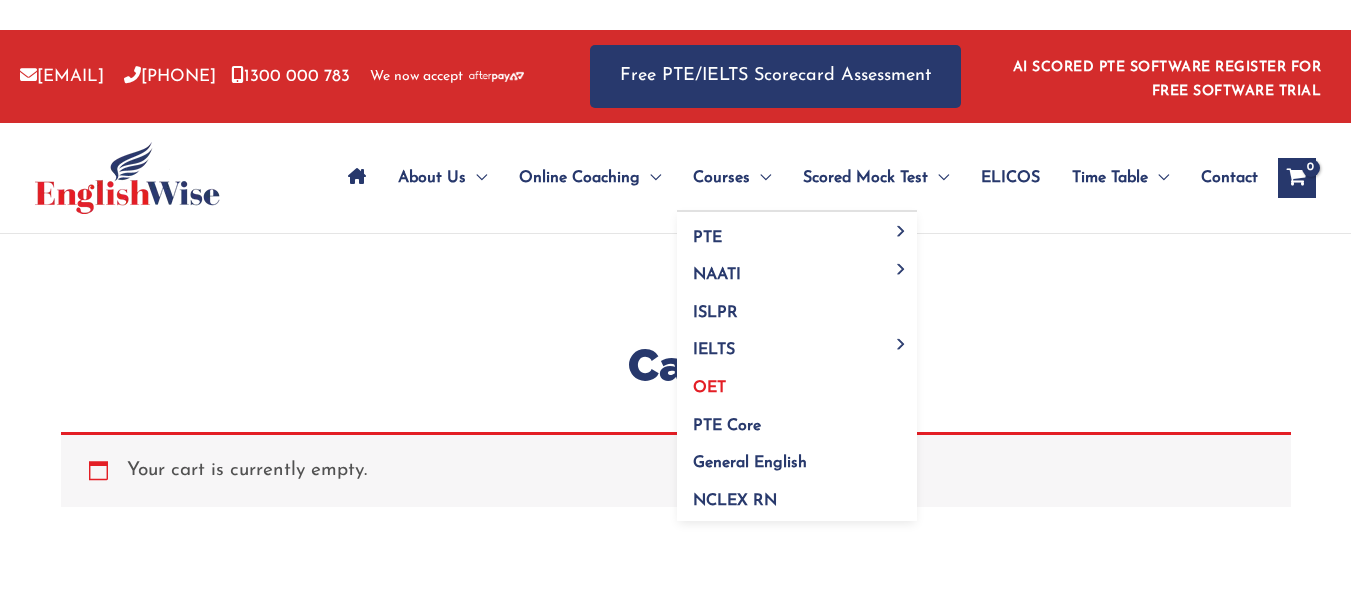 scroll, scrollTop: 0, scrollLeft: 0, axis: both 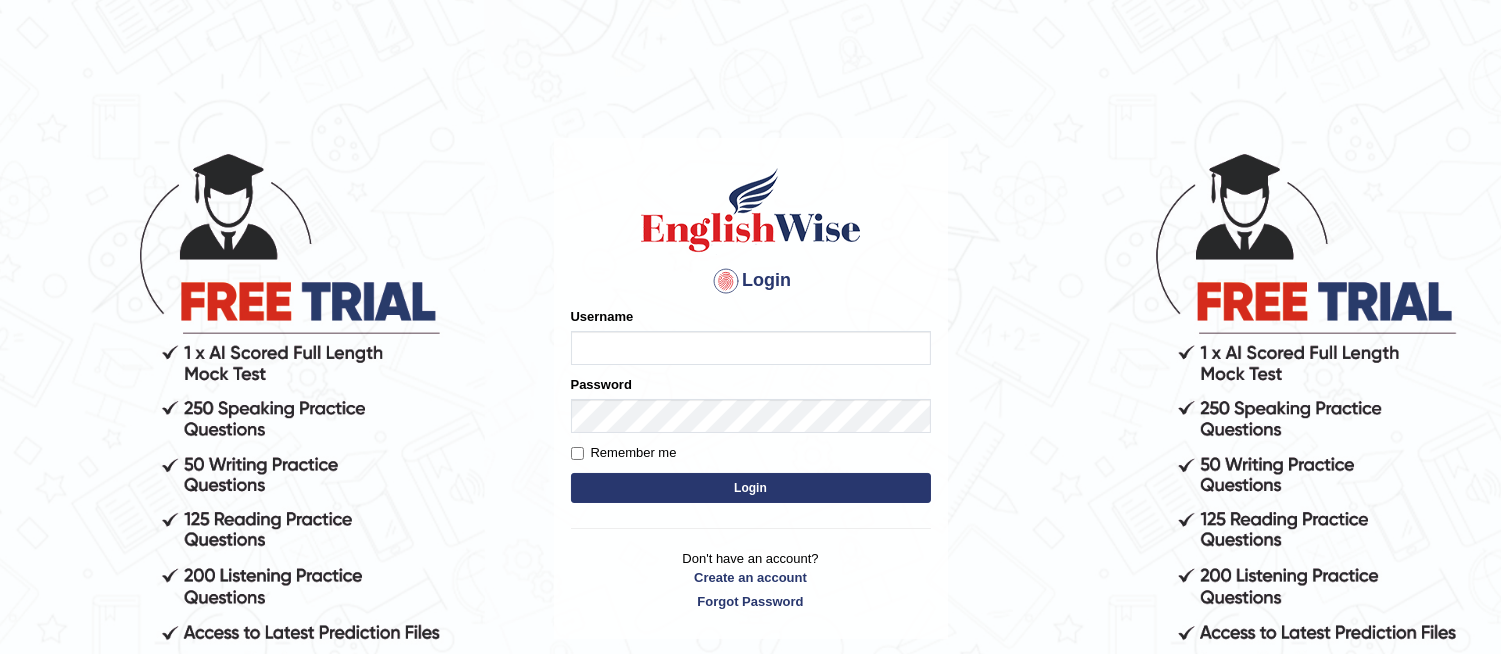 type on "[NAME]" 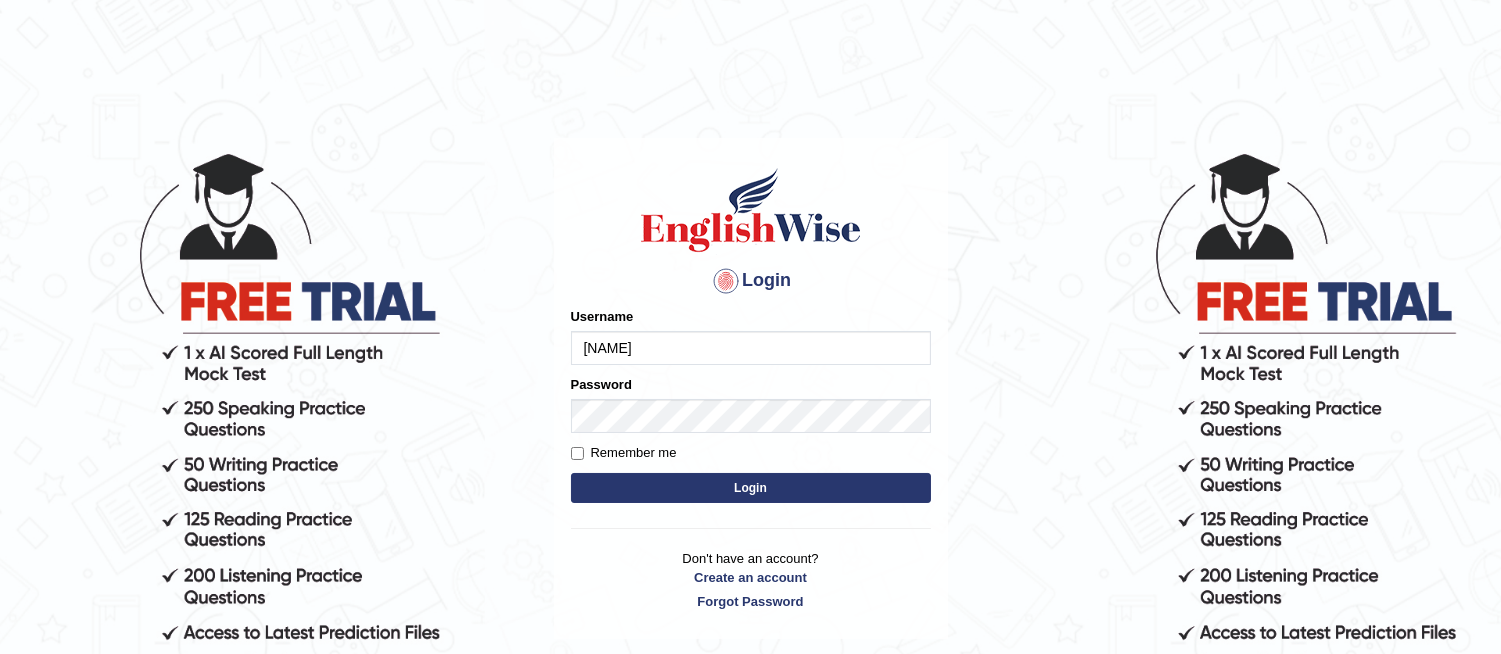 click on "sukhmaan_" at bounding box center [751, 348] 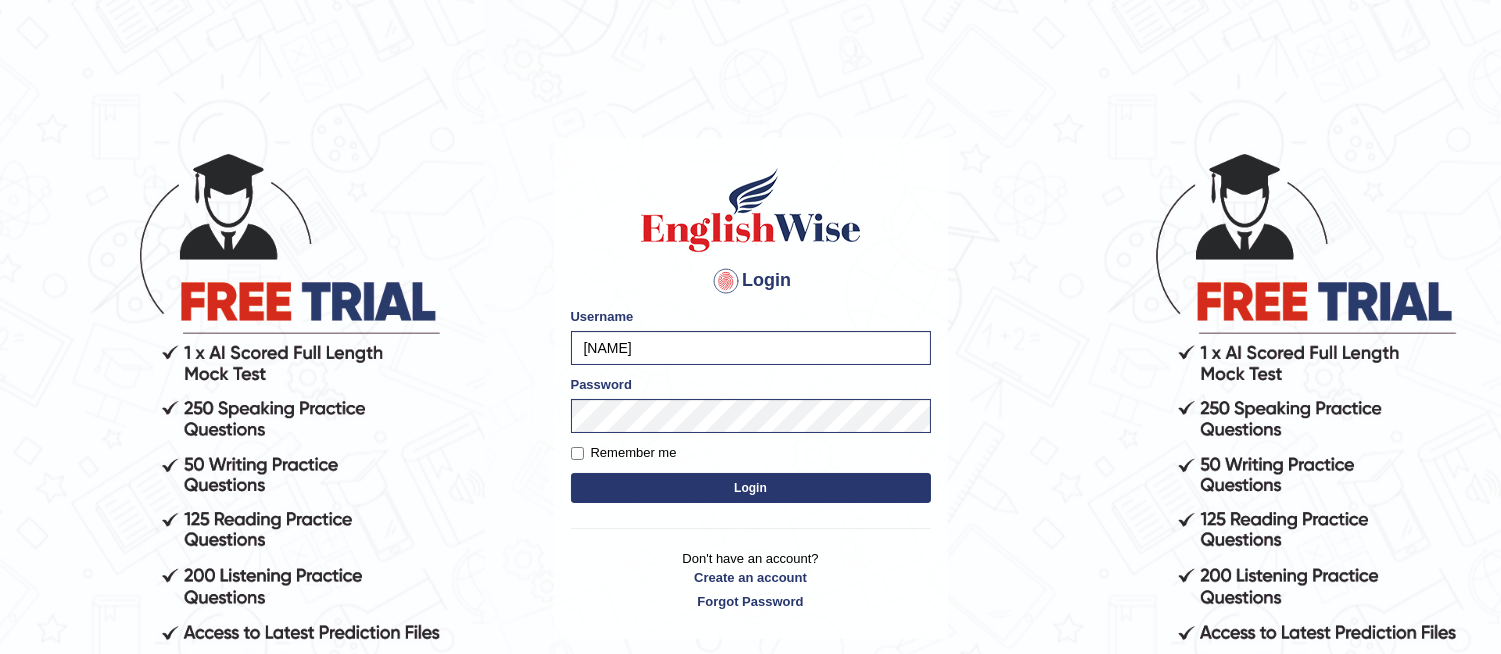 click on "Remember me" at bounding box center [624, 453] 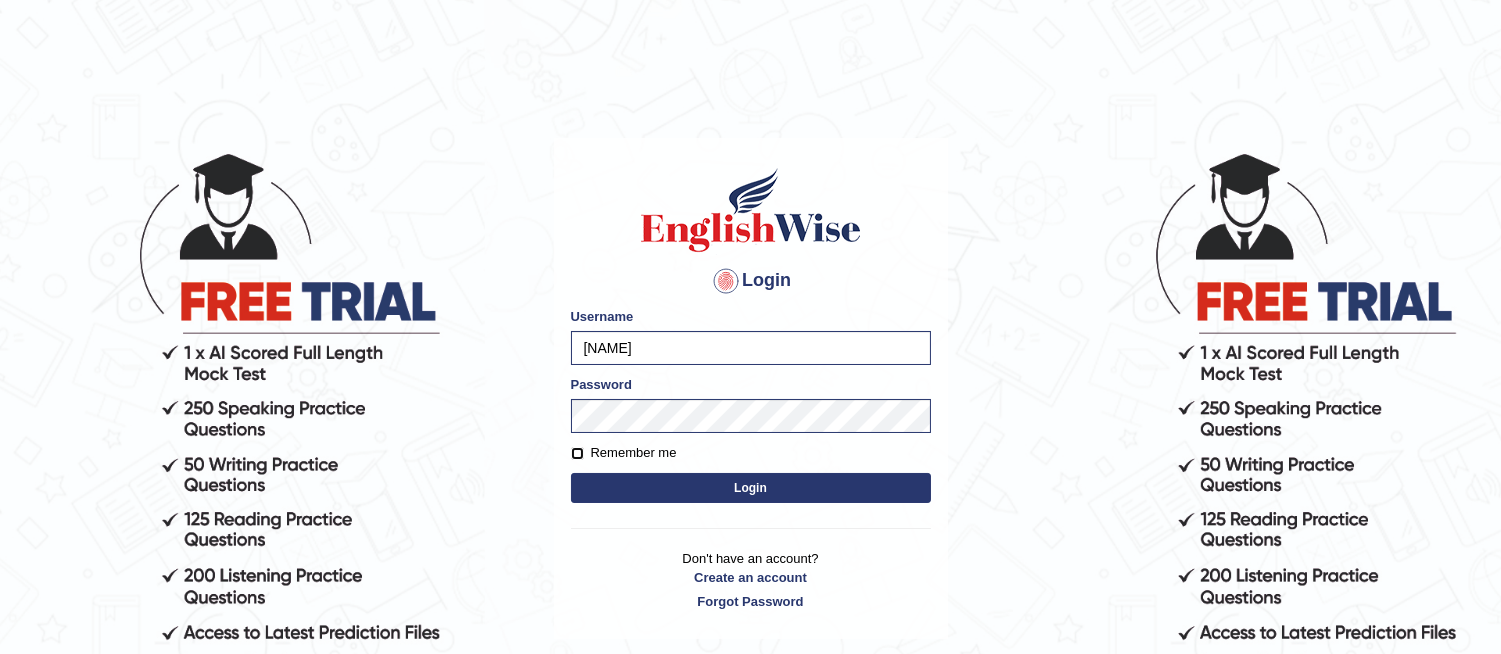 click on "Remember me" at bounding box center (577, 453) 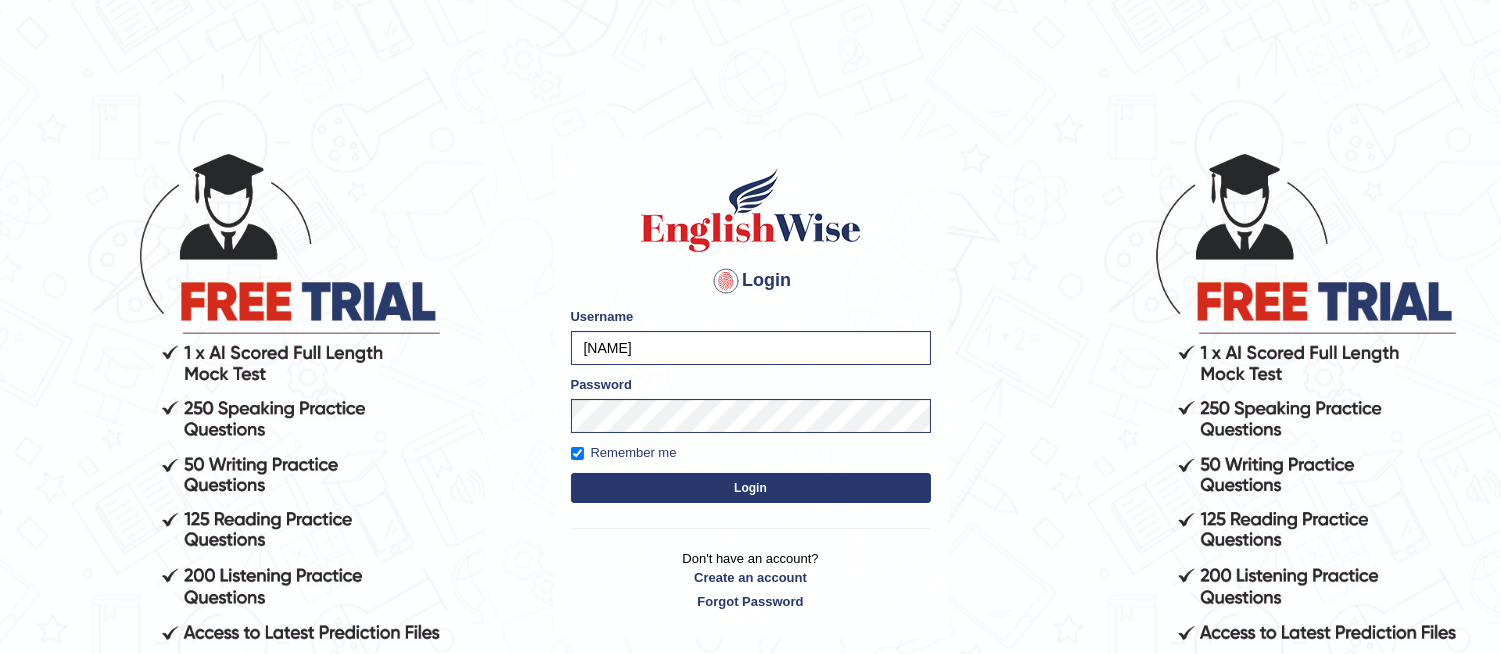 click on "Login" at bounding box center [751, 488] 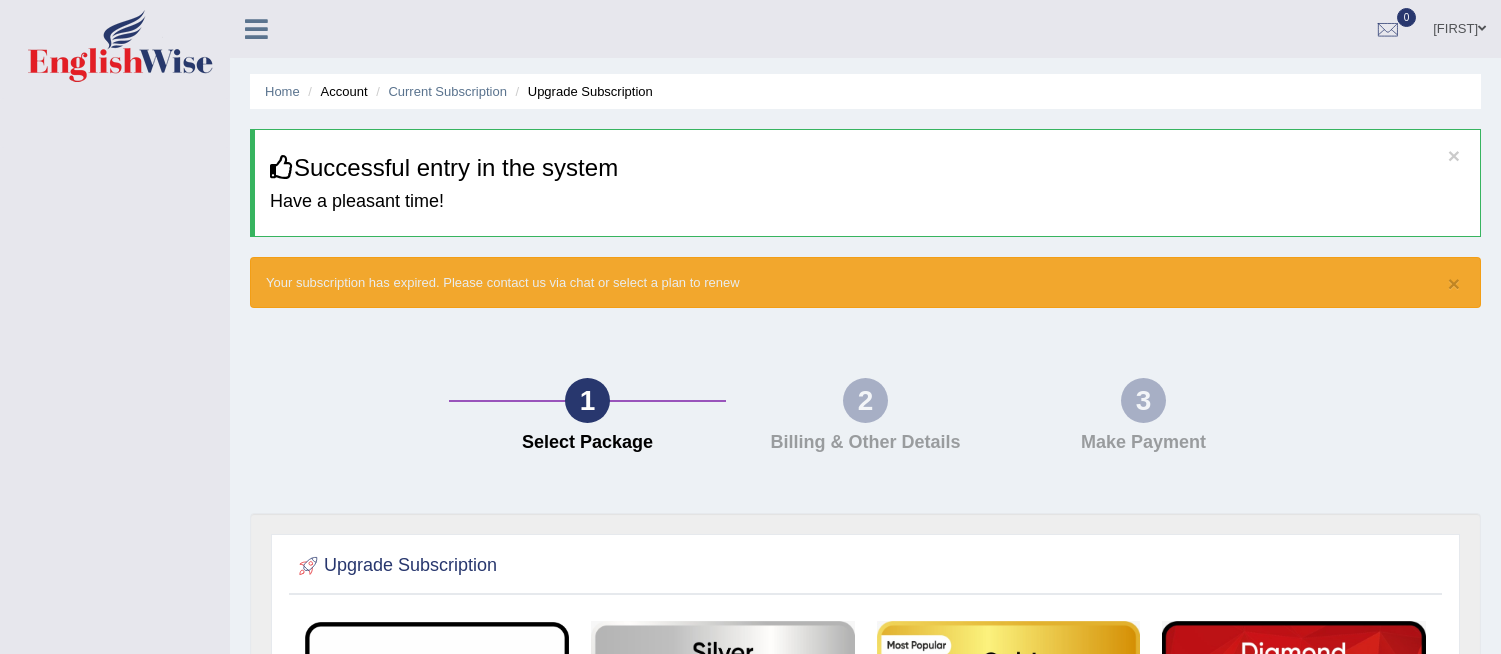 scroll, scrollTop: 0, scrollLeft: 0, axis: both 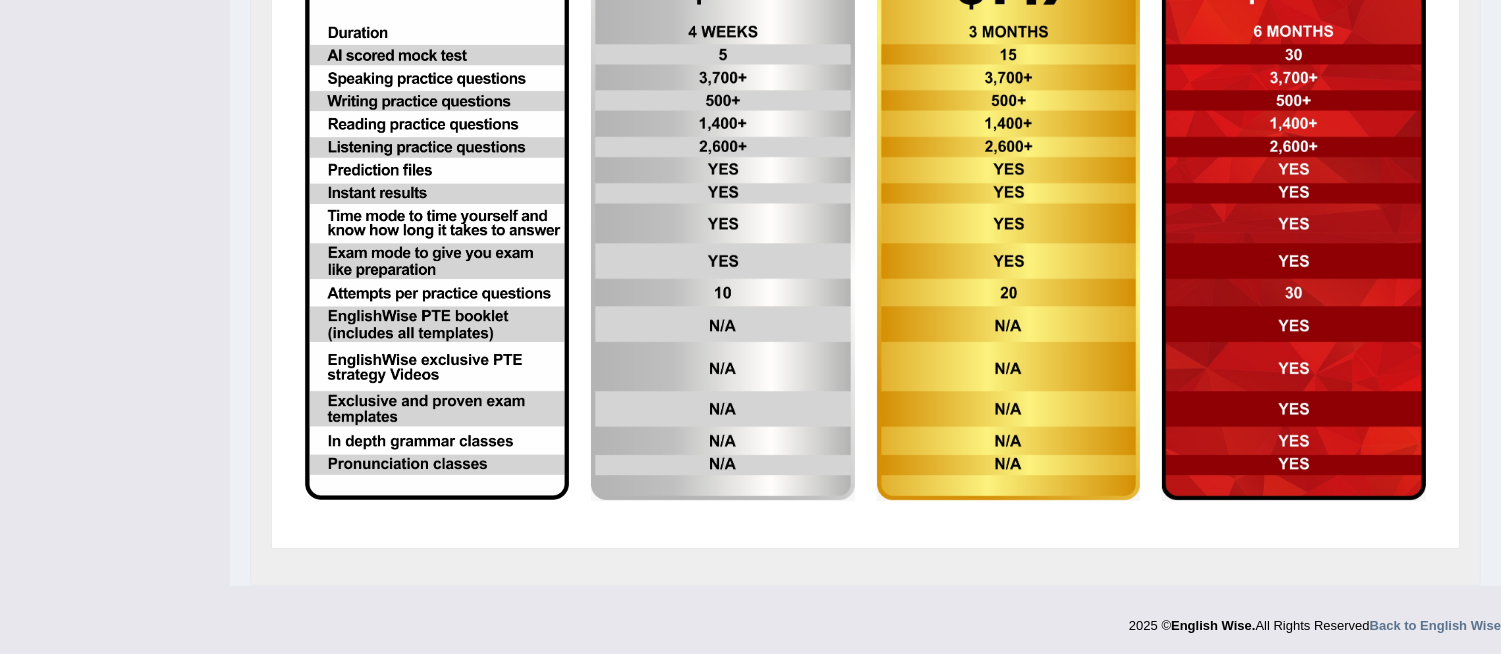 click at bounding box center [1294, 203] 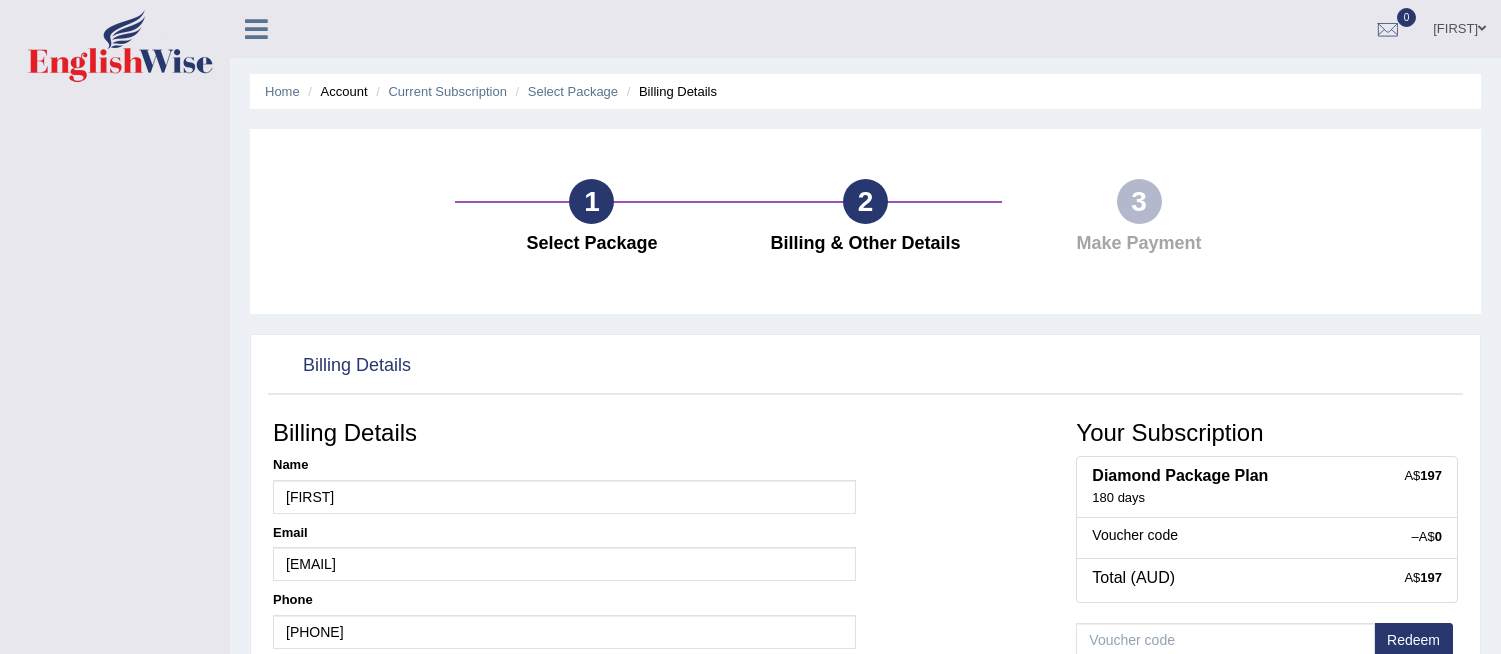scroll, scrollTop: 0, scrollLeft: 0, axis: both 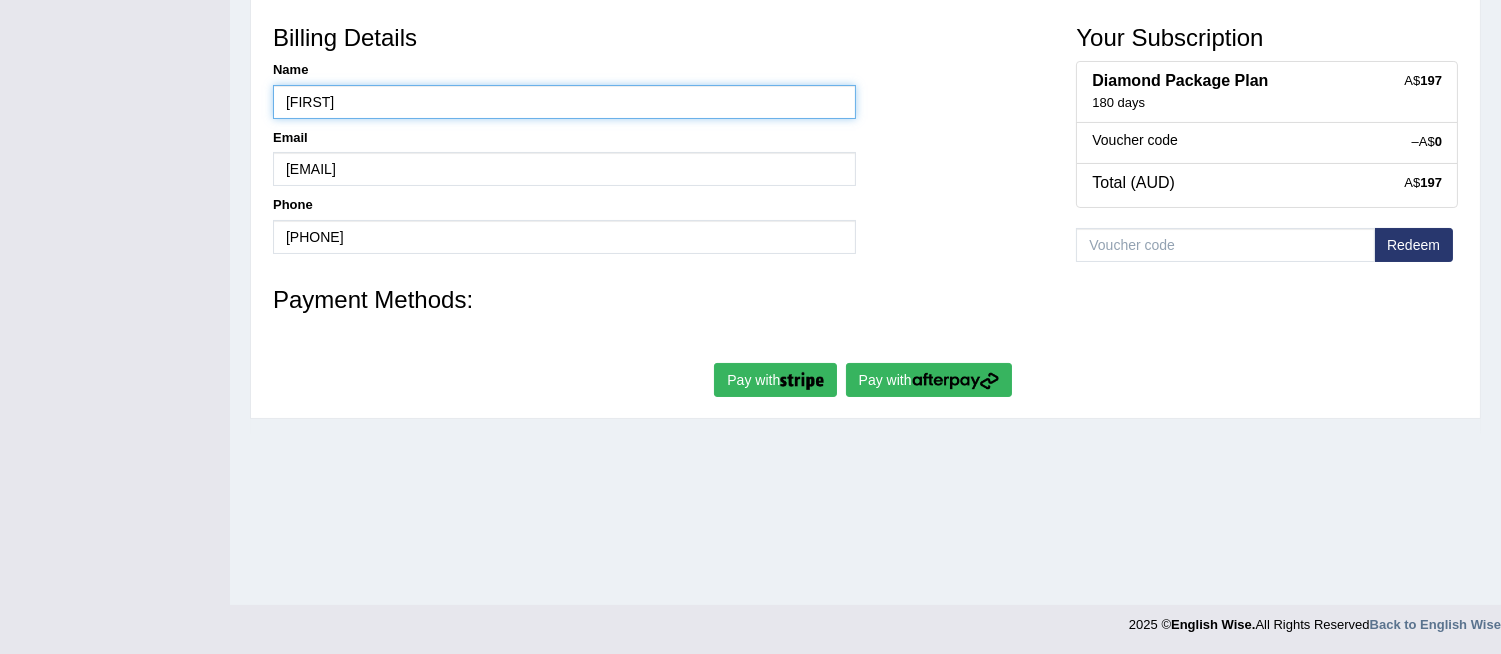 click on "[FIRST]" at bounding box center [564, 102] 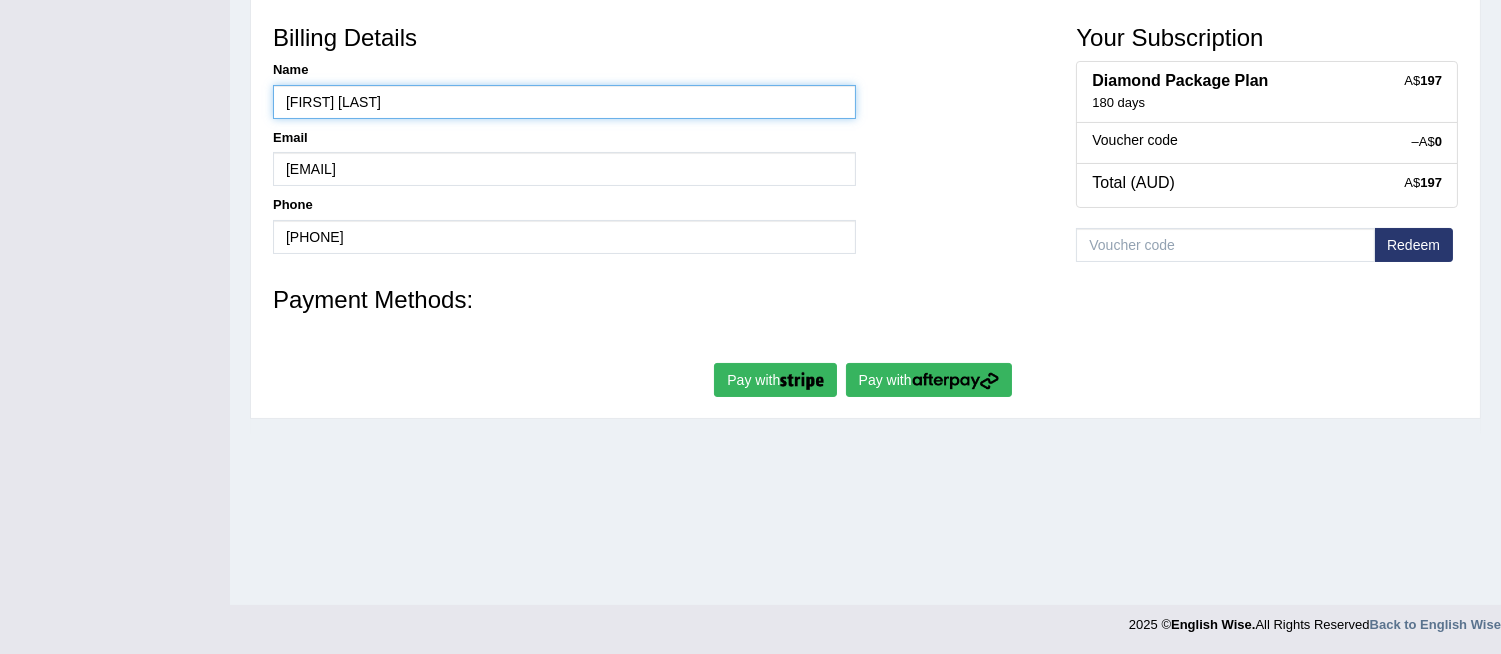 type on "Amandeep kaur" 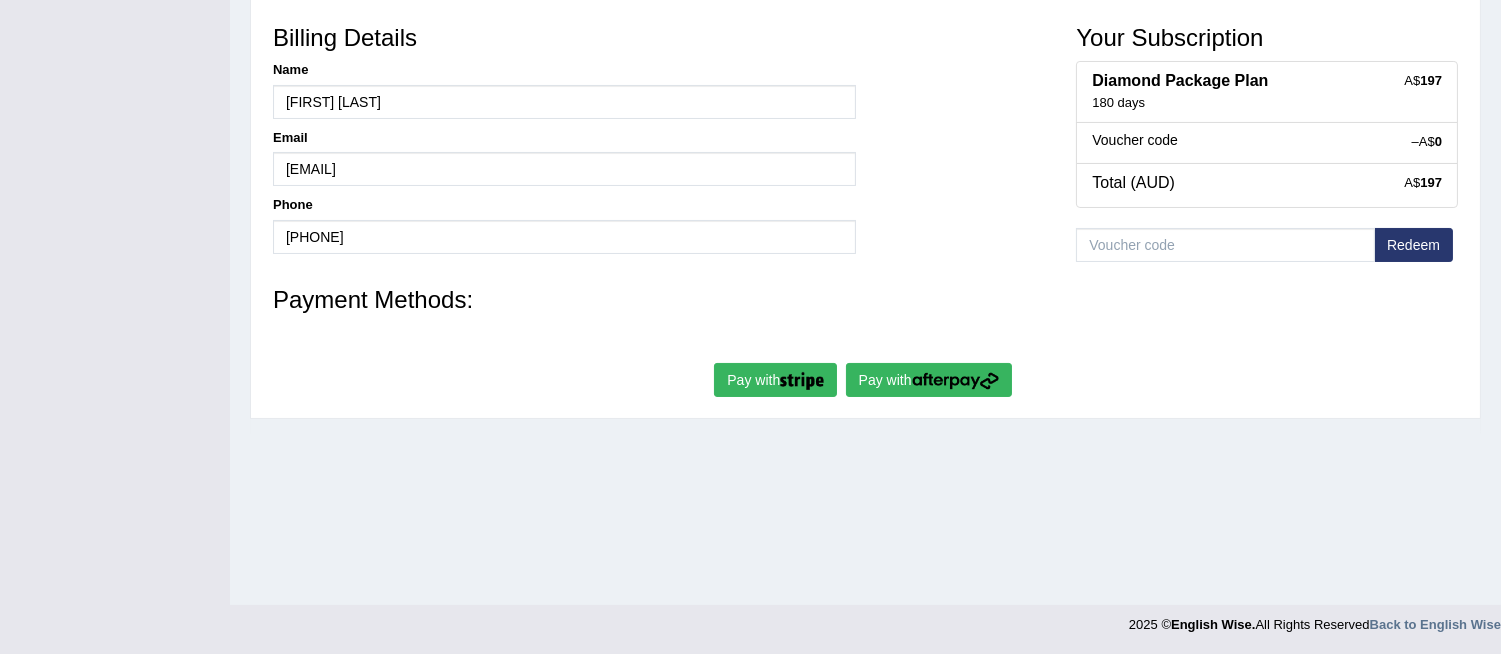 click at bounding box center [802, 381] 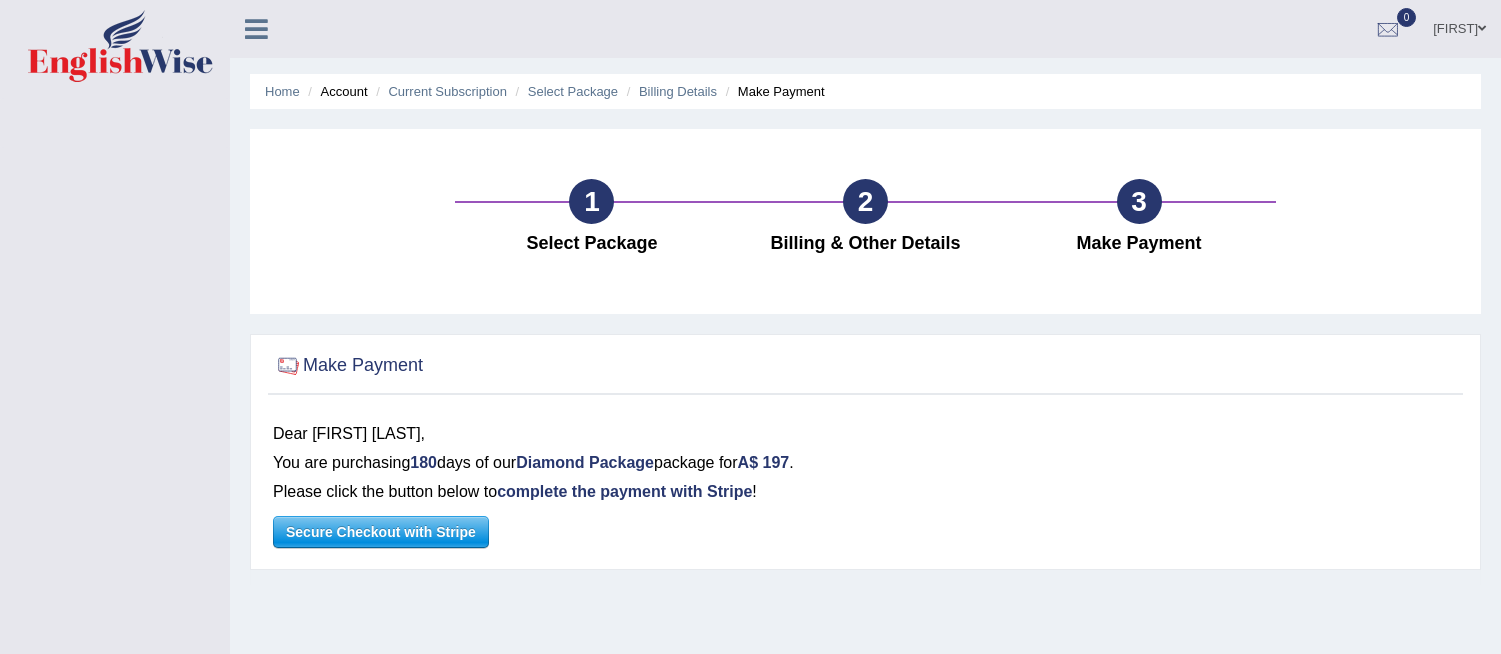 scroll, scrollTop: 0, scrollLeft: 0, axis: both 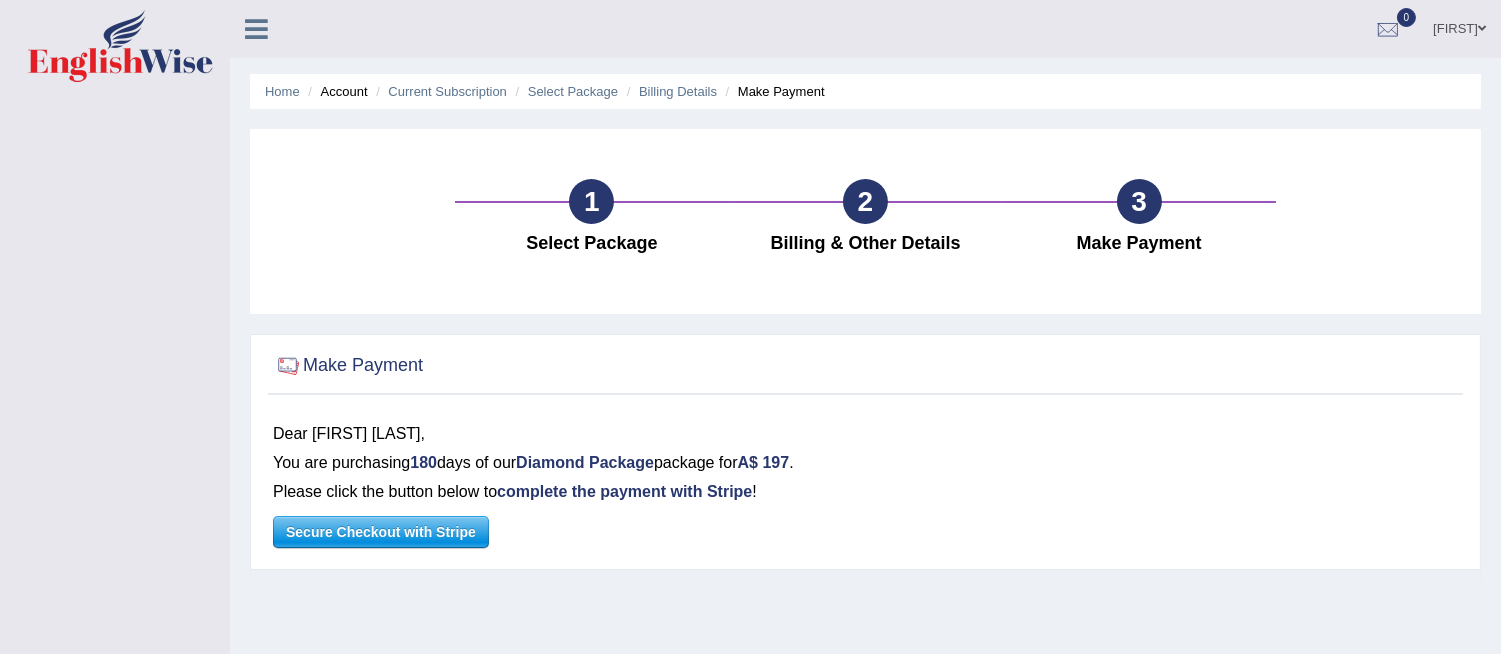 click on "Secure Checkout with Stripe" at bounding box center [381, 532] 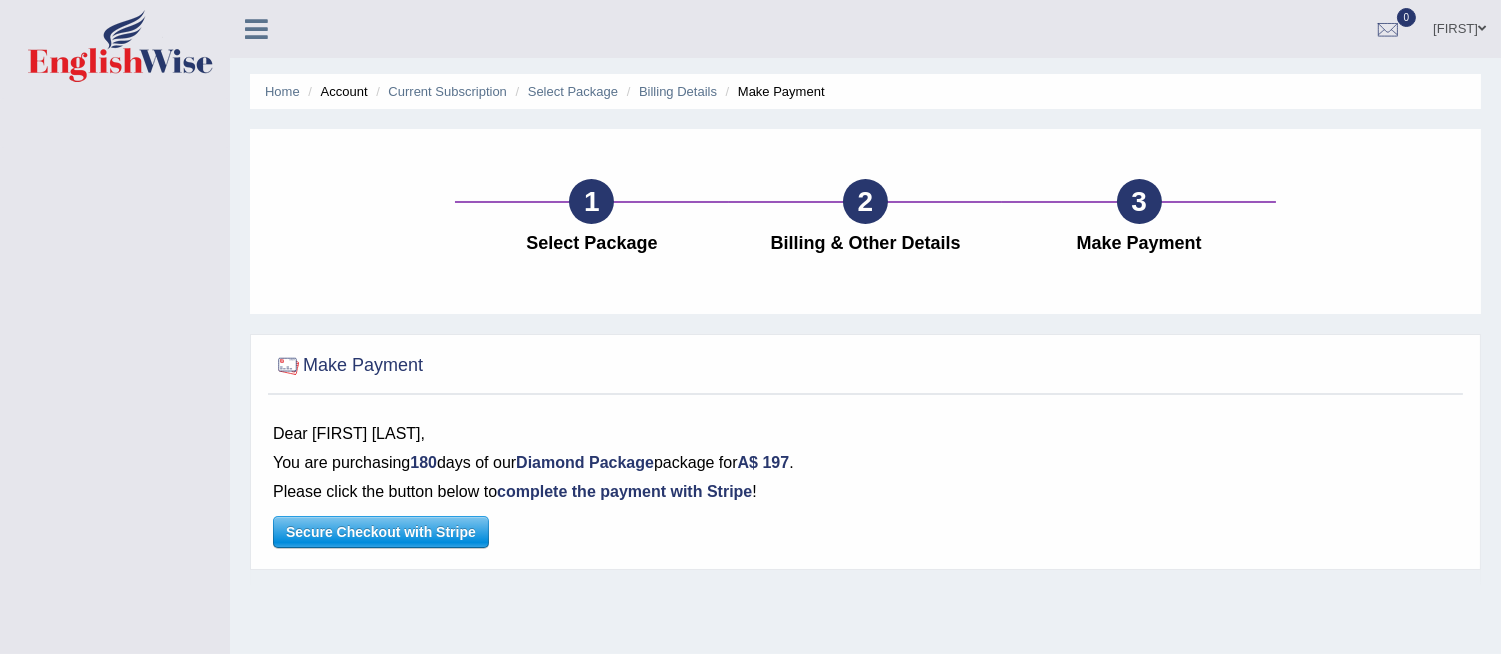 scroll, scrollTop: 395, scrollLeft: 0, axis: vertical 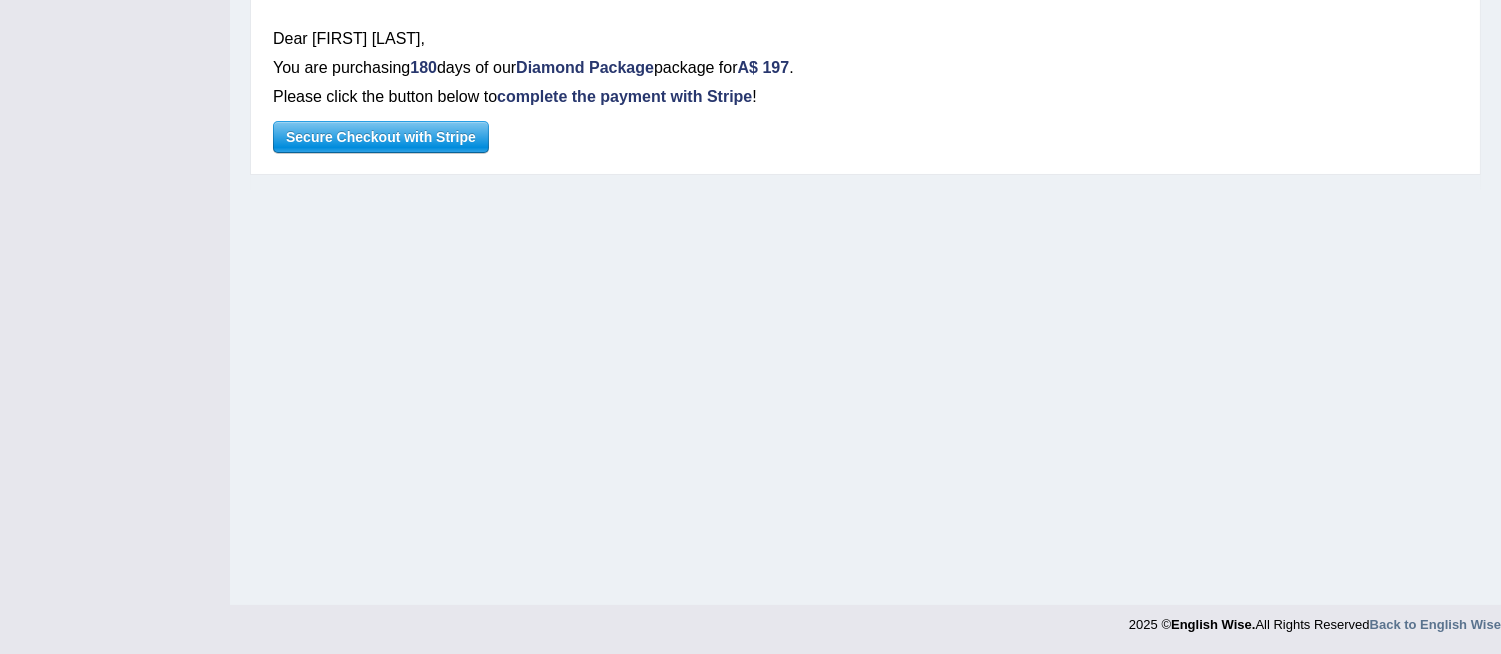 drag, startPoint x: 878, startPoint y: 143, endPoint x: 428, endPoint y: 20, distance: 466.50723 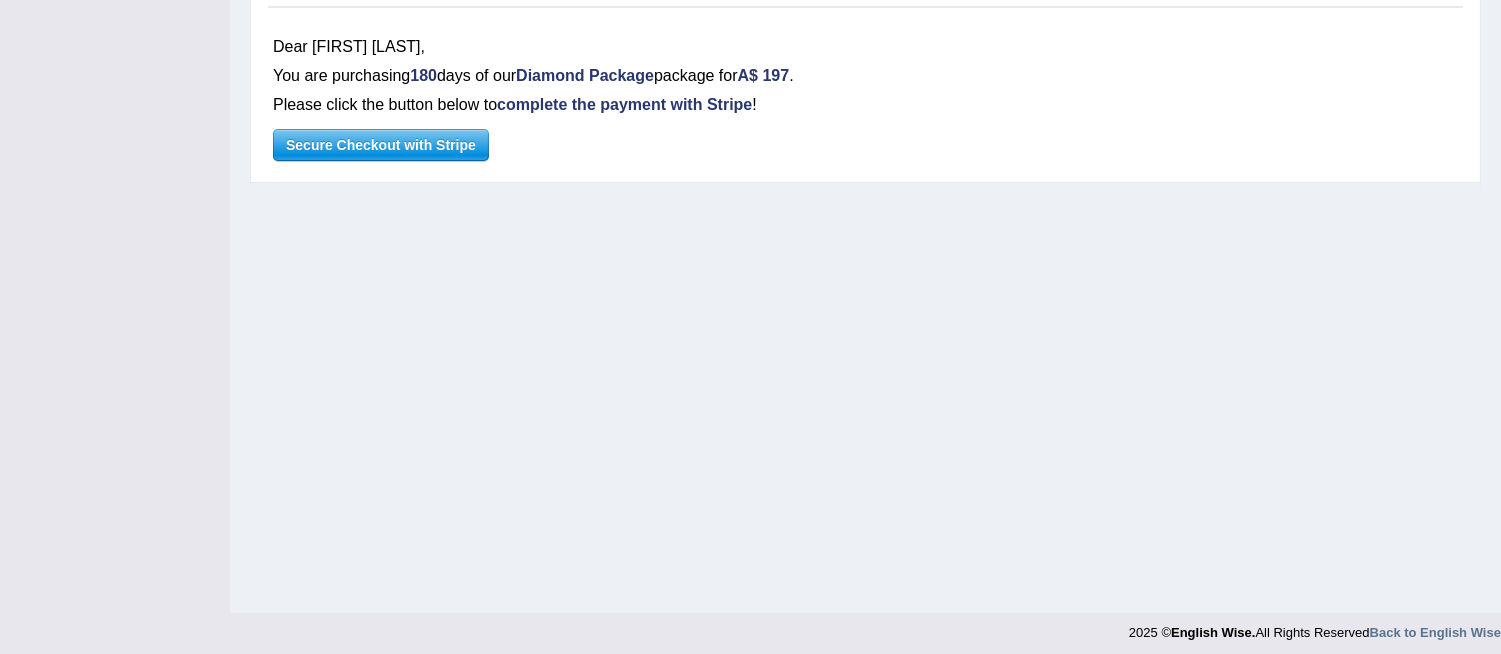 click on "Home
Account
Current Subscription
Select Package
Billing Details
Make Payment
1
Select Package
2
Billing & Other Details
3
Make Payment
Make Payment
Dear [FIRST] [LAST],
You are purchasing  180  days of our   Diamond Package  package for  A$ 197 .
Please click the button below to  complete the payment with Stripe !
Secure Checkout with Stripe" at bounding box center [865, 113] 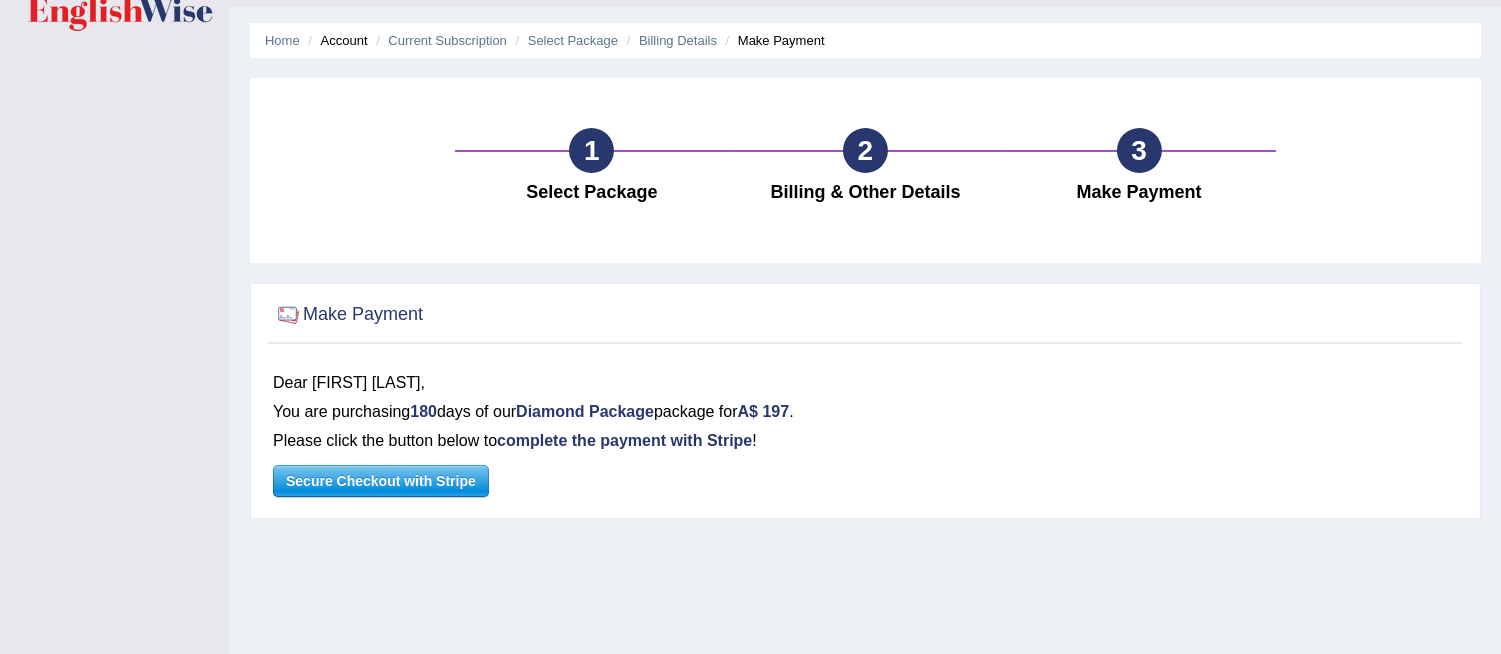 scroll, scrollTop: 0, scrollLeft: 0, axis: both 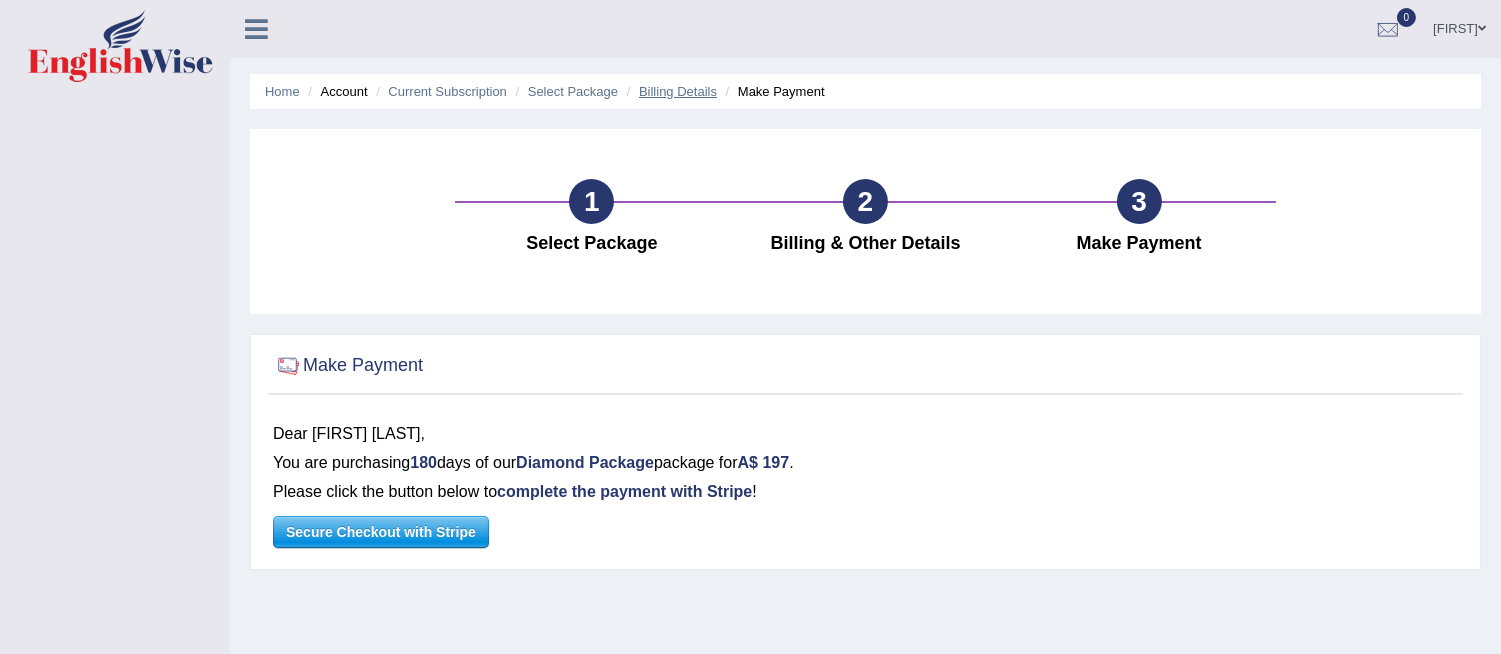 click on "Billing Details" at bounding box center [678, 91] 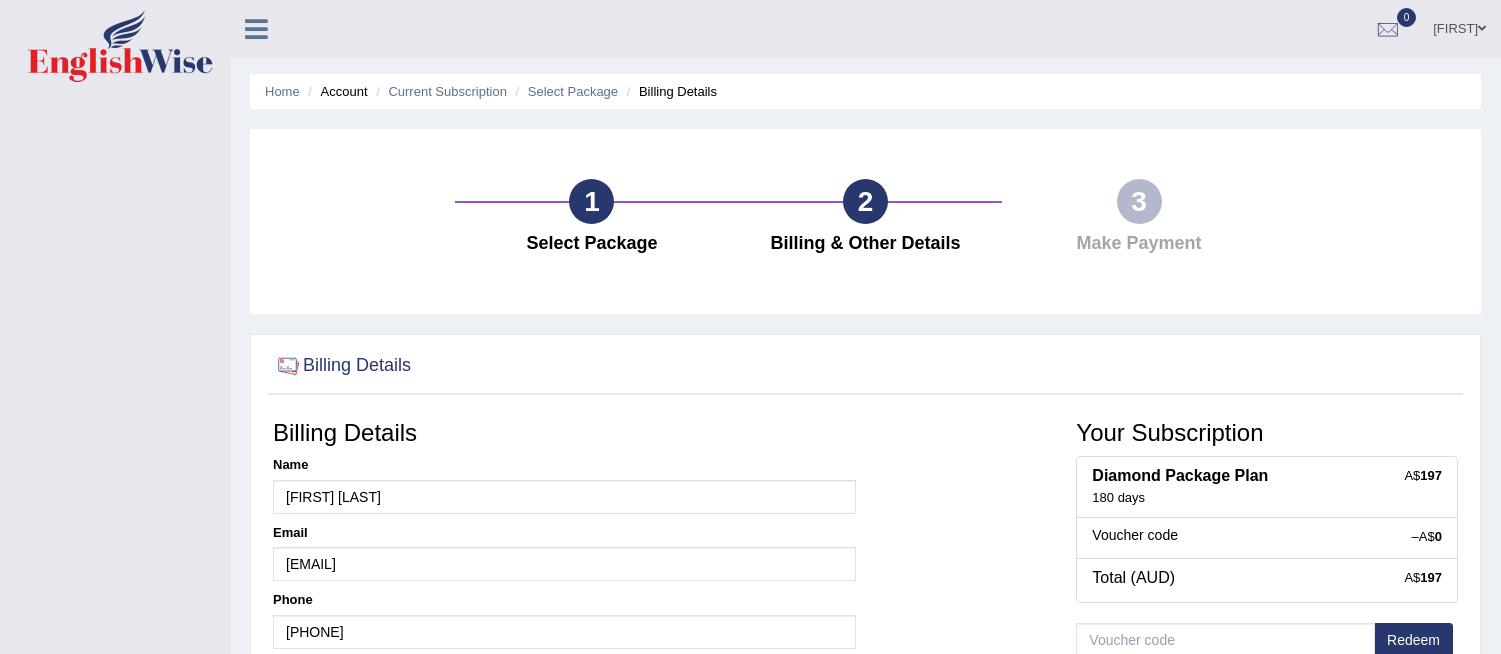 scroll, scrollTop: 0, scrollLeft: 0, axis: both 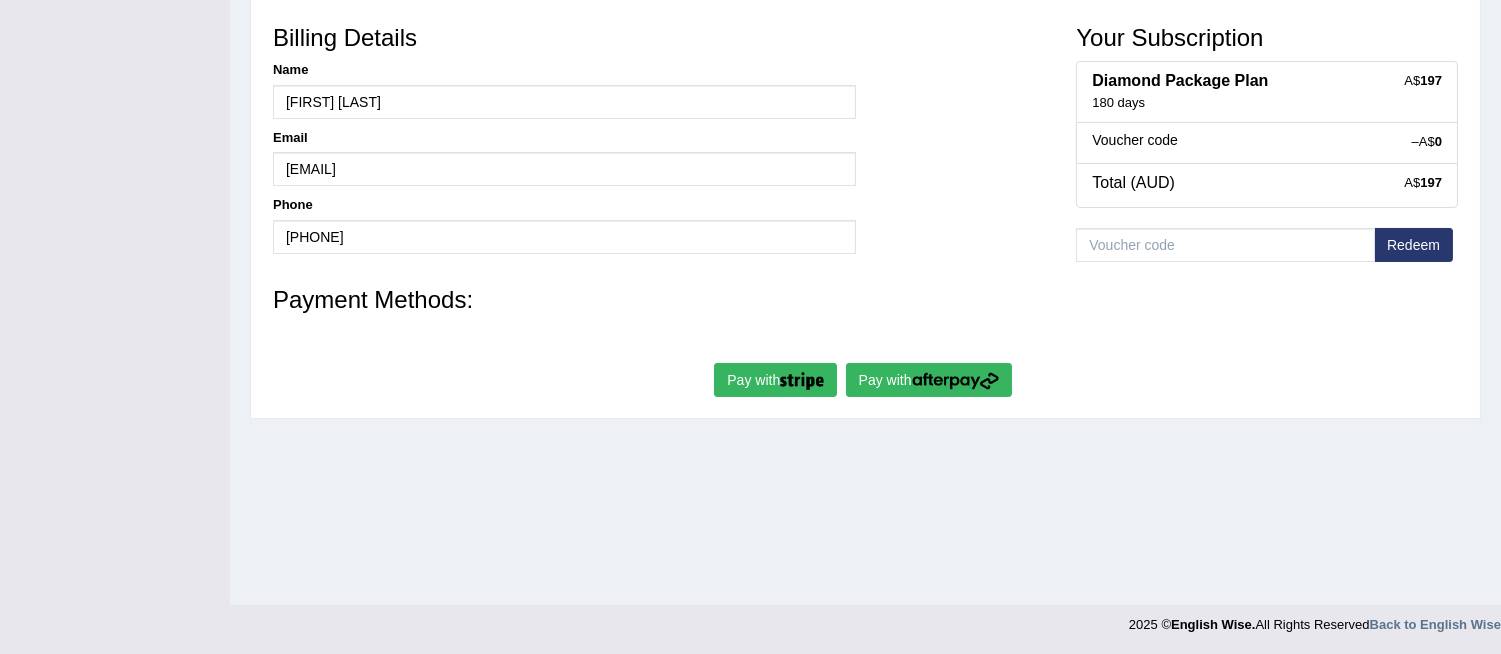 click at bounding box center (955, 381) 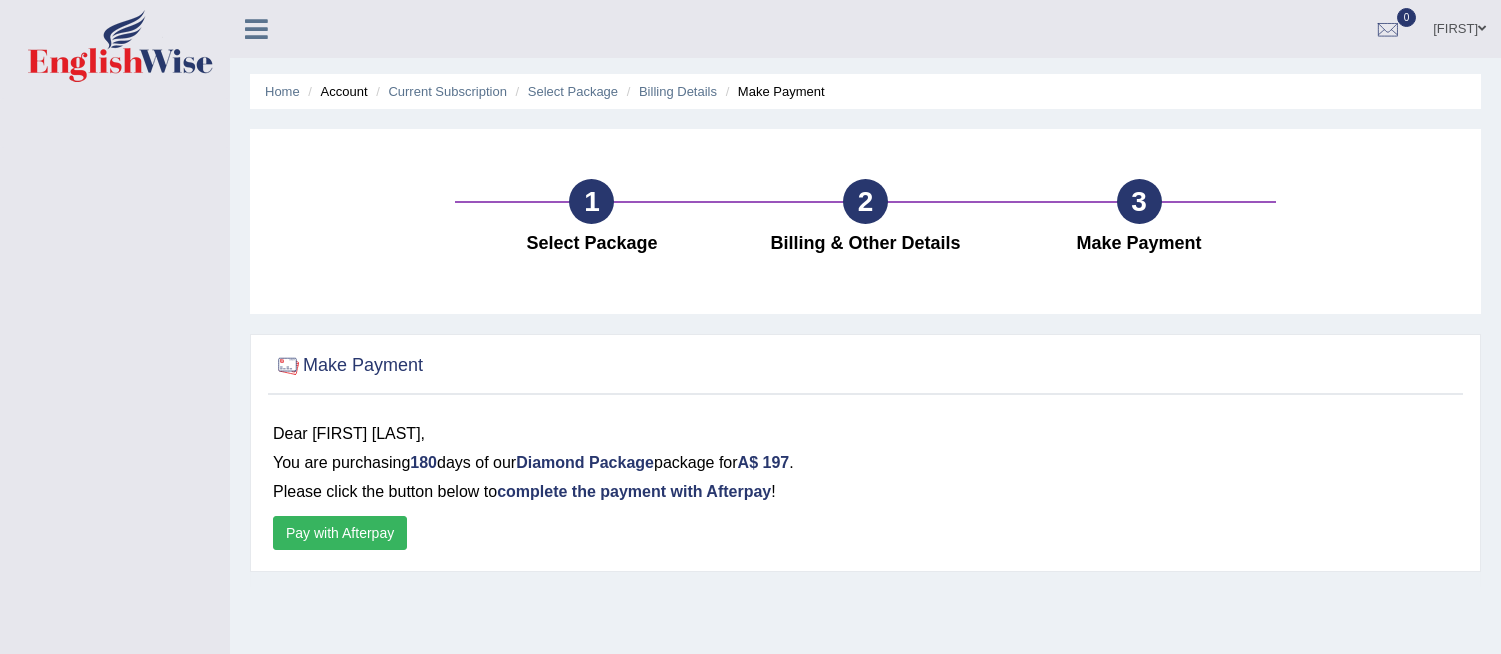 scroll, scrollTop: 0, scrollLeft: 0, axis: both 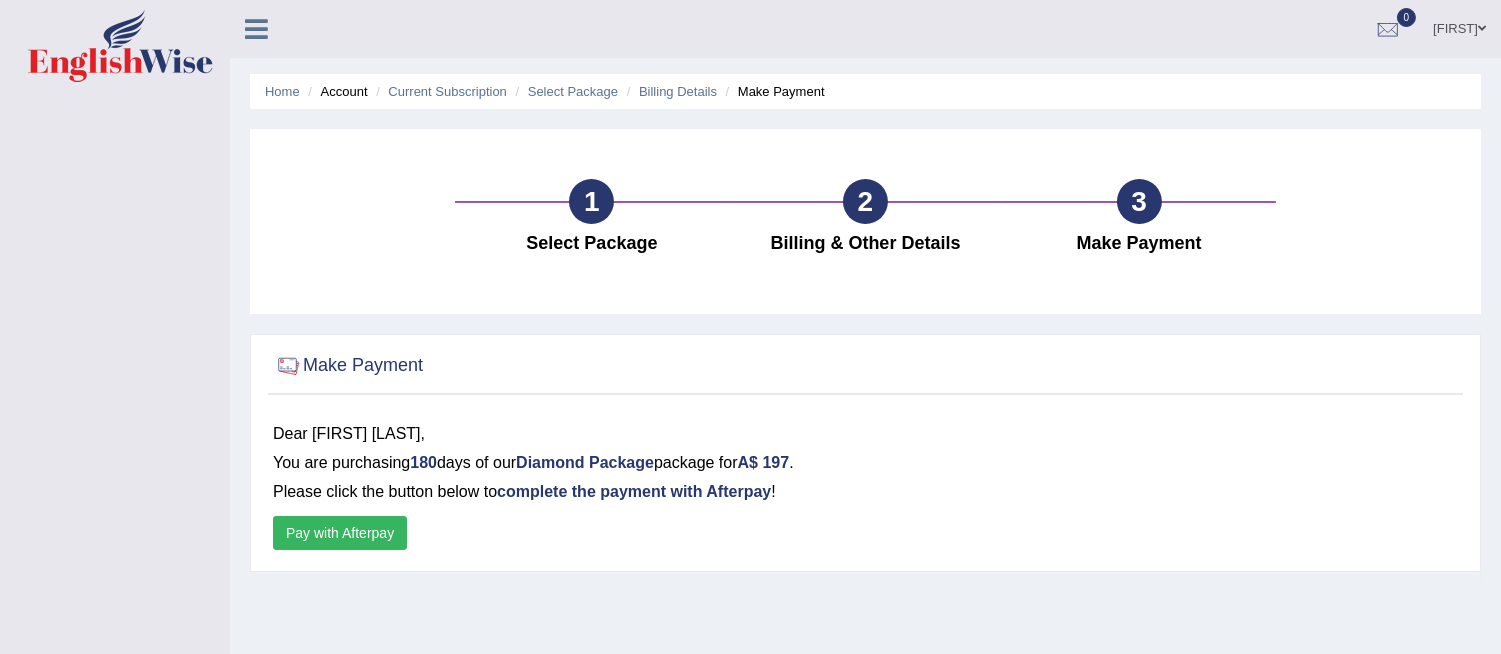 click on "Pay with Afterpay" at bounding box center [340, 533] 